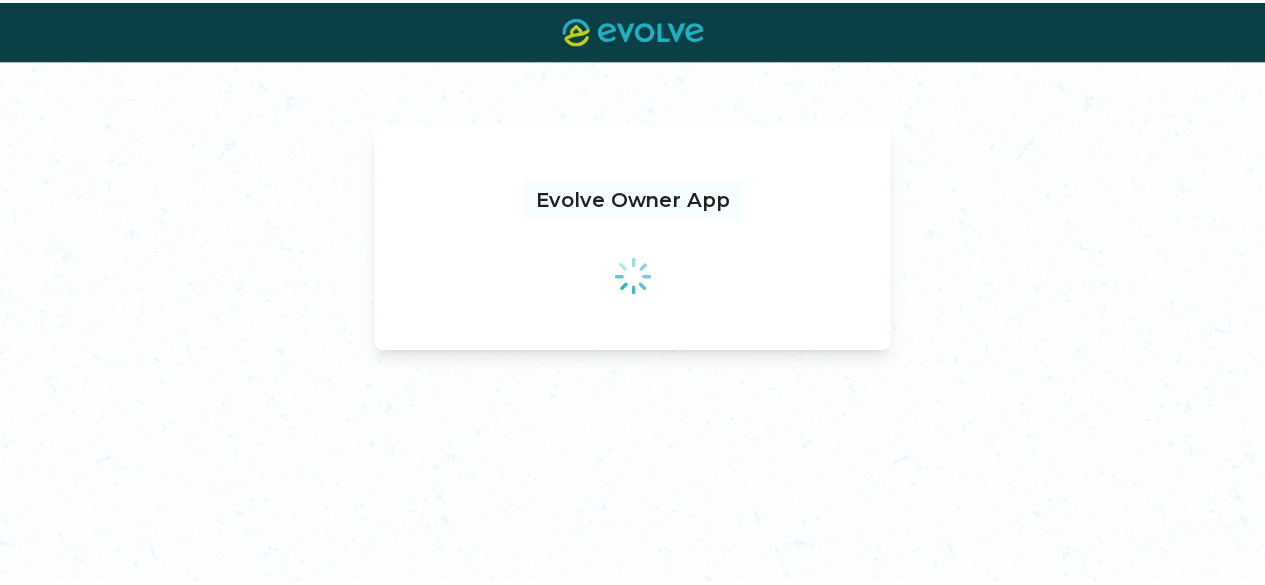 scroll, scrollTop: 0, scrollLeft: 0, axis: both 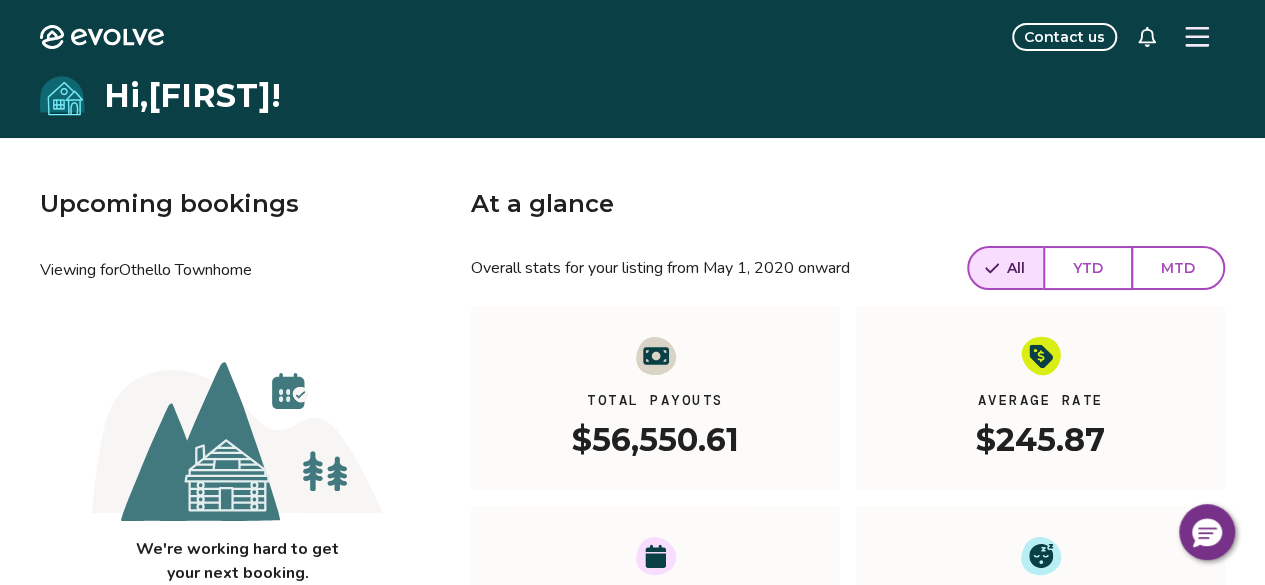 click at bounding box center [1197, 37] 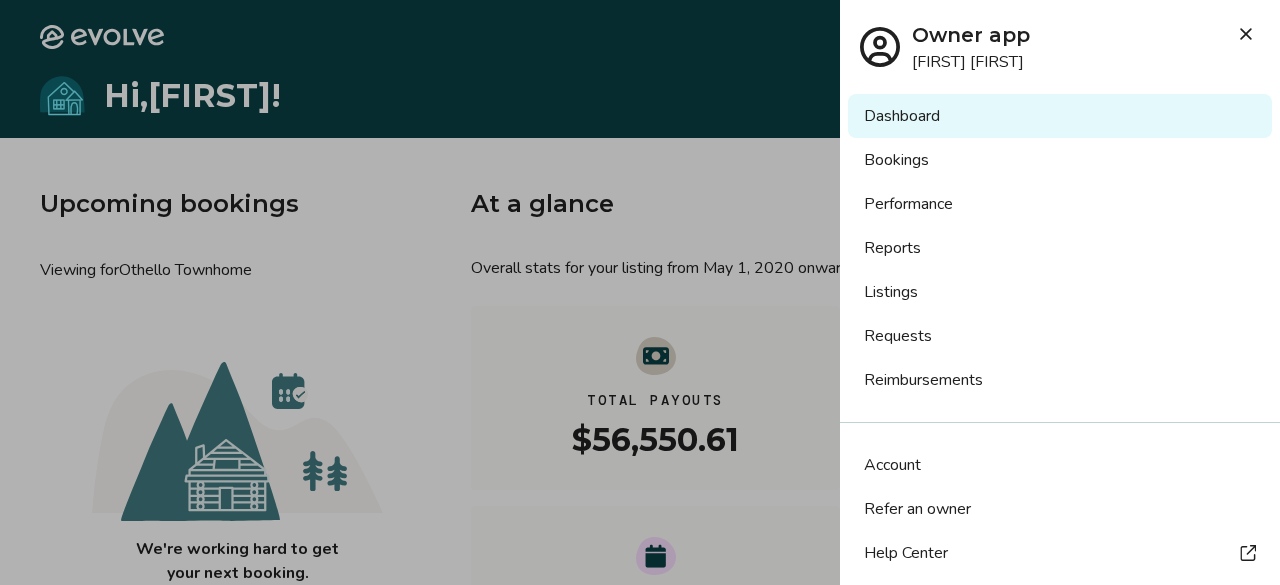 click on "Bookings" at bounding box center [1060, 160] 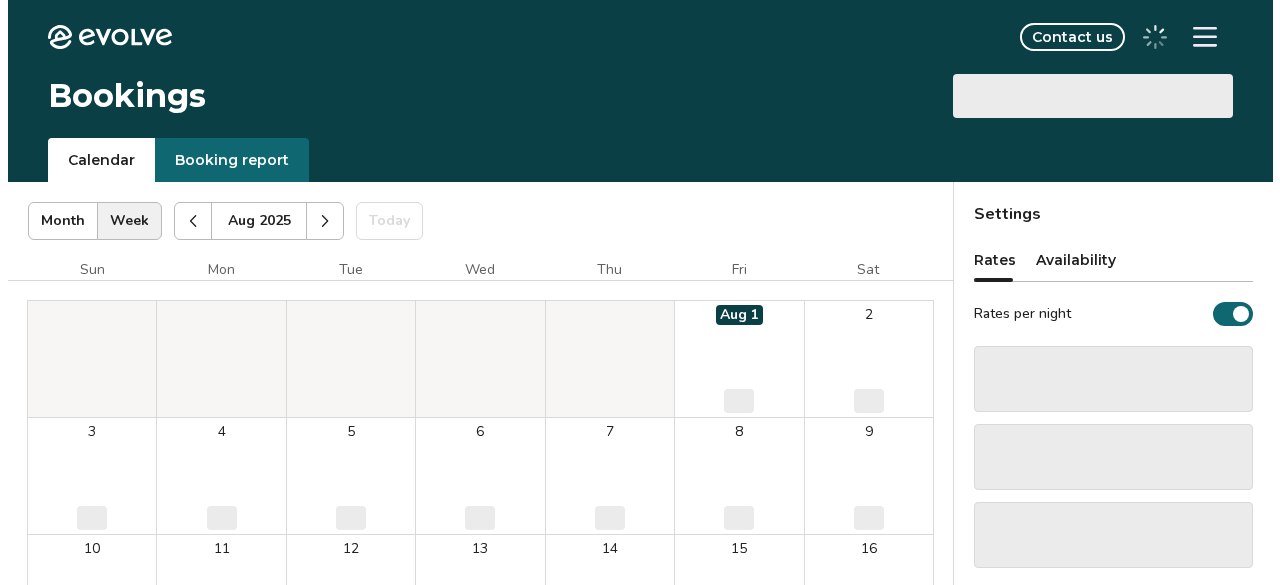 scroll, scrollTop: 0, scrollLeft: 0, axis: both 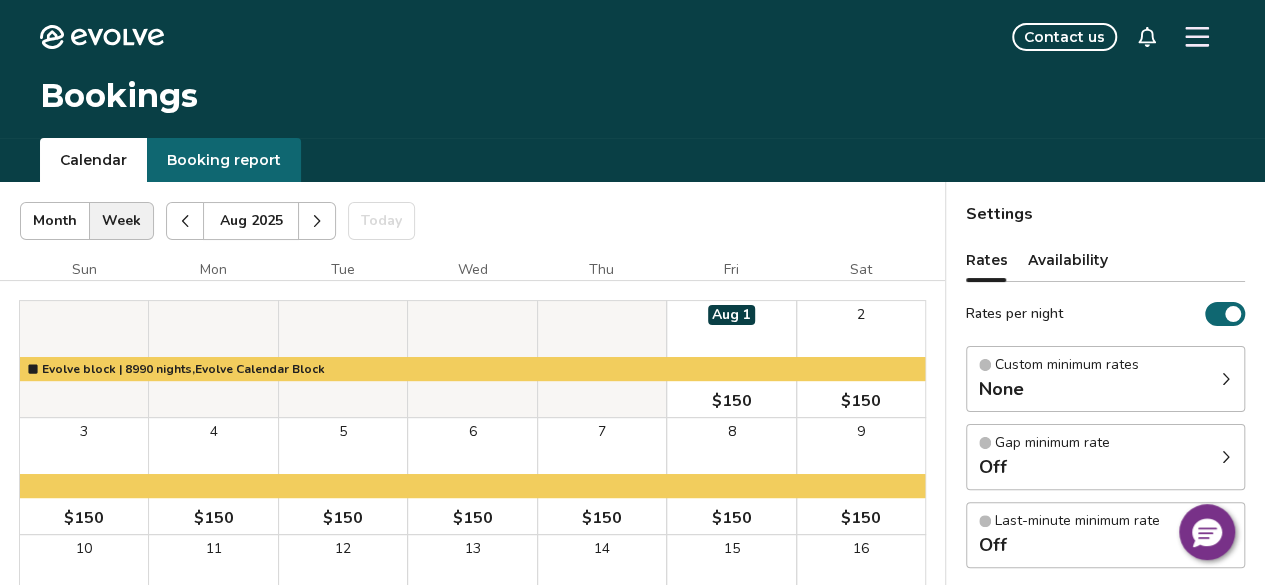 click at bounding box center (1197, 37) 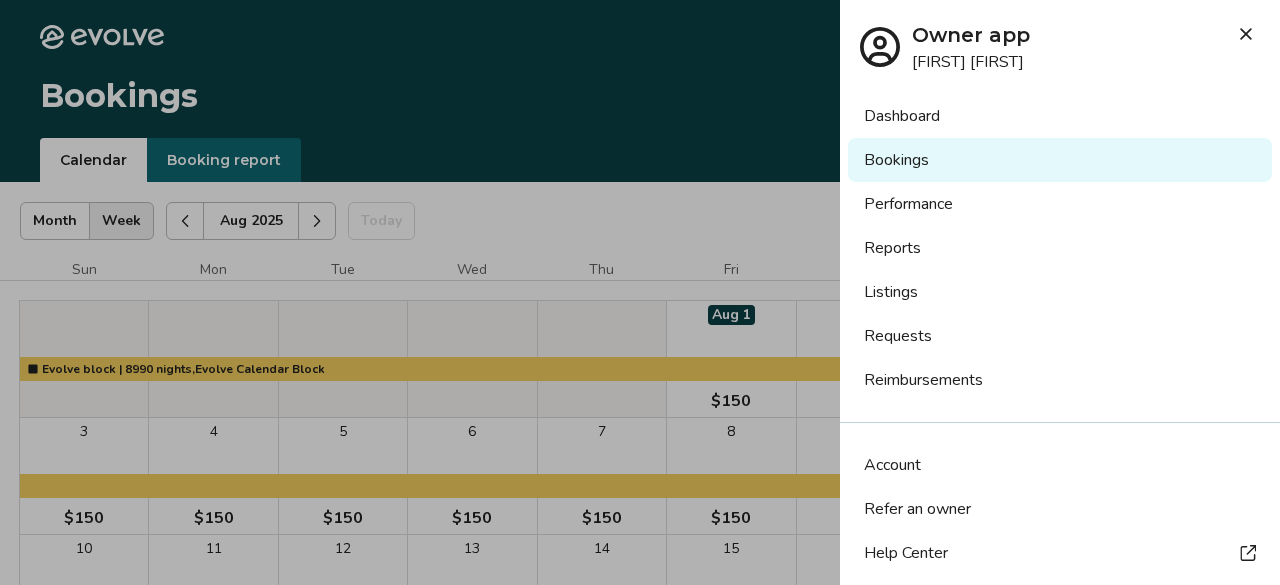 click on "Bookings" at bounding box center (1060, 160) 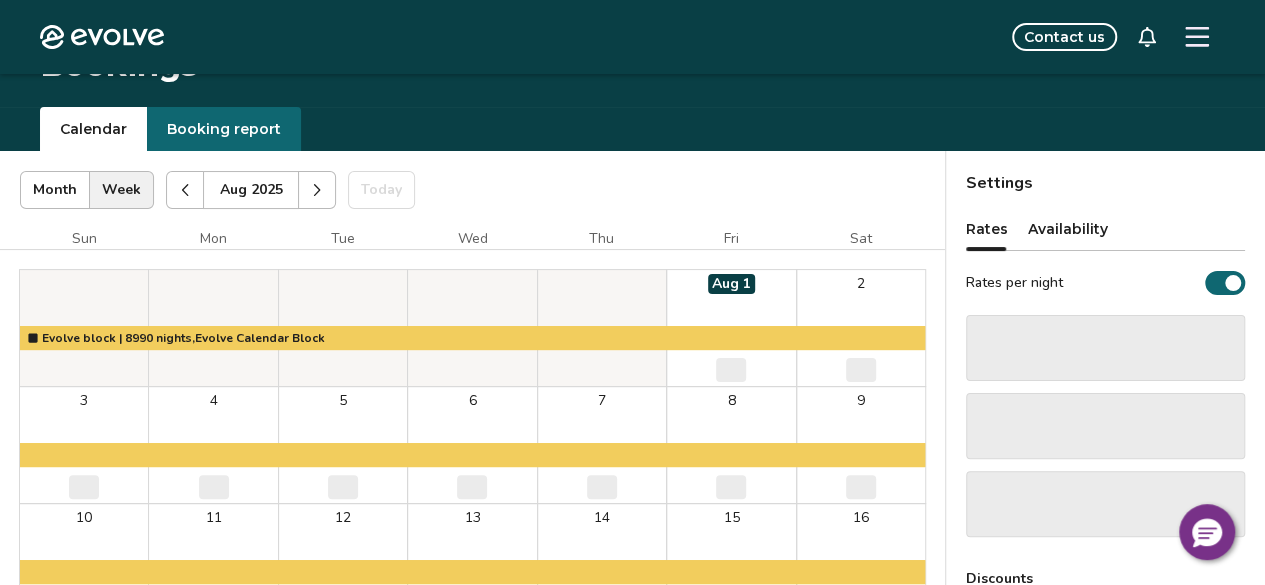 scroll, scrollTop: 0, scrollLeft: 0, axis: both 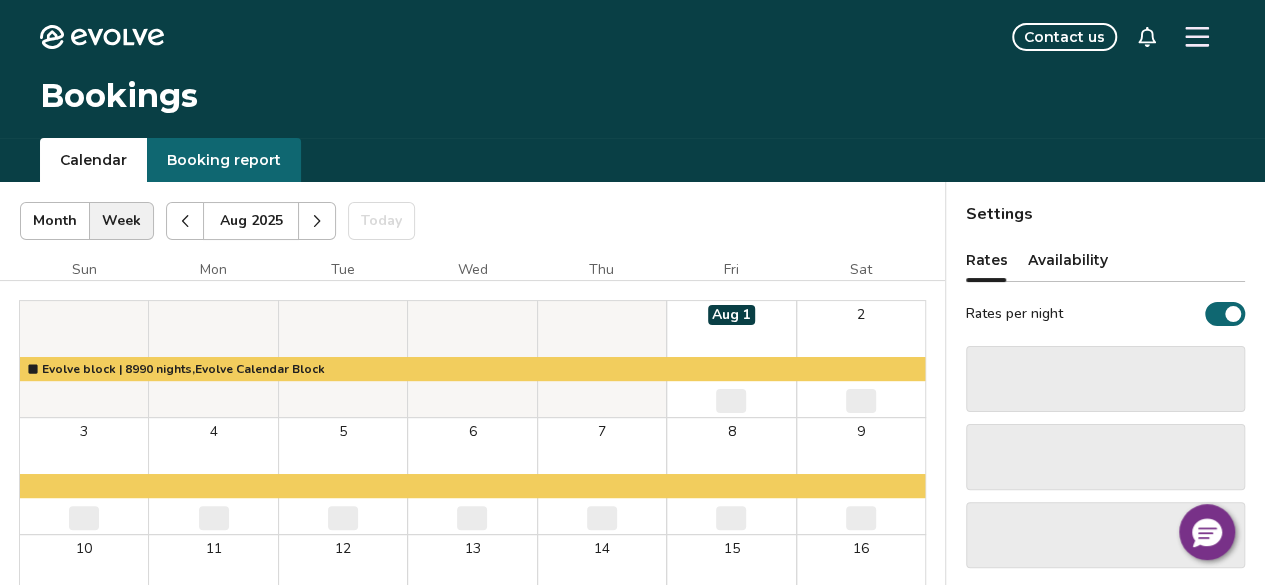 click on "Booking report" at bounding box center [224, 160] 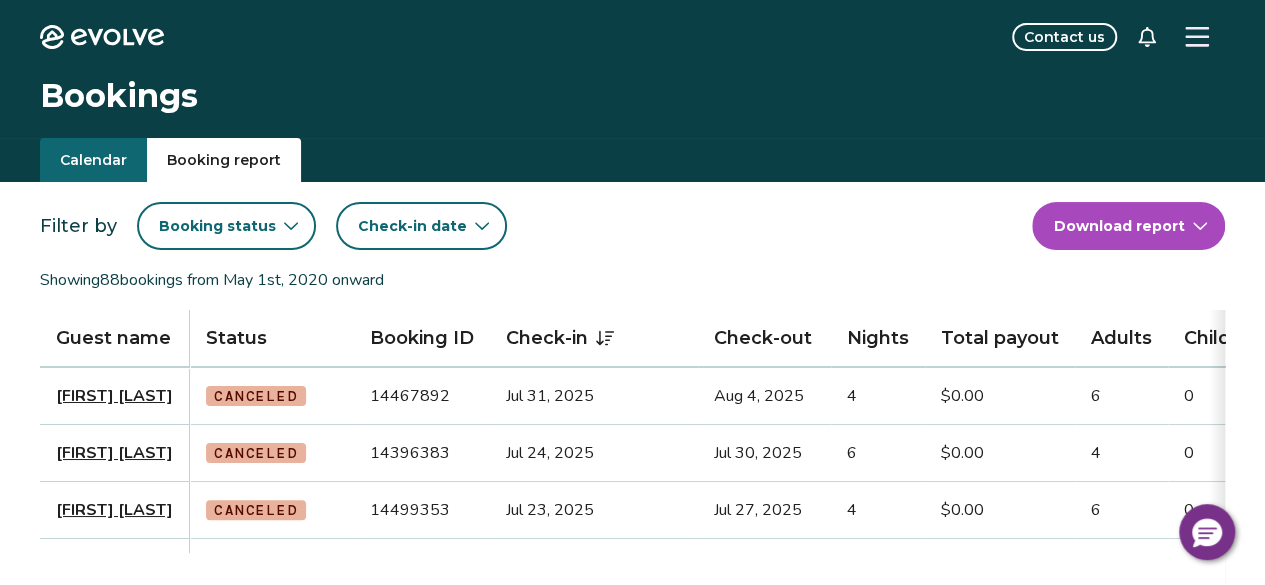 click on "Booking status" at bounding box center [226, 226] 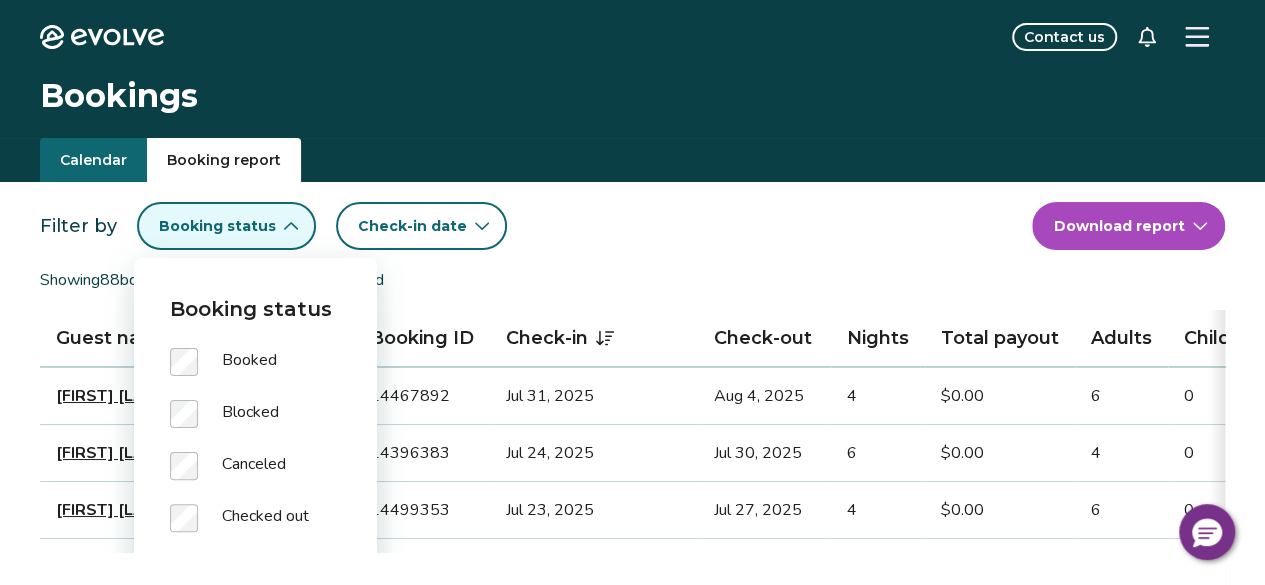 click on "Canceled" at bounding box center (254, 466) 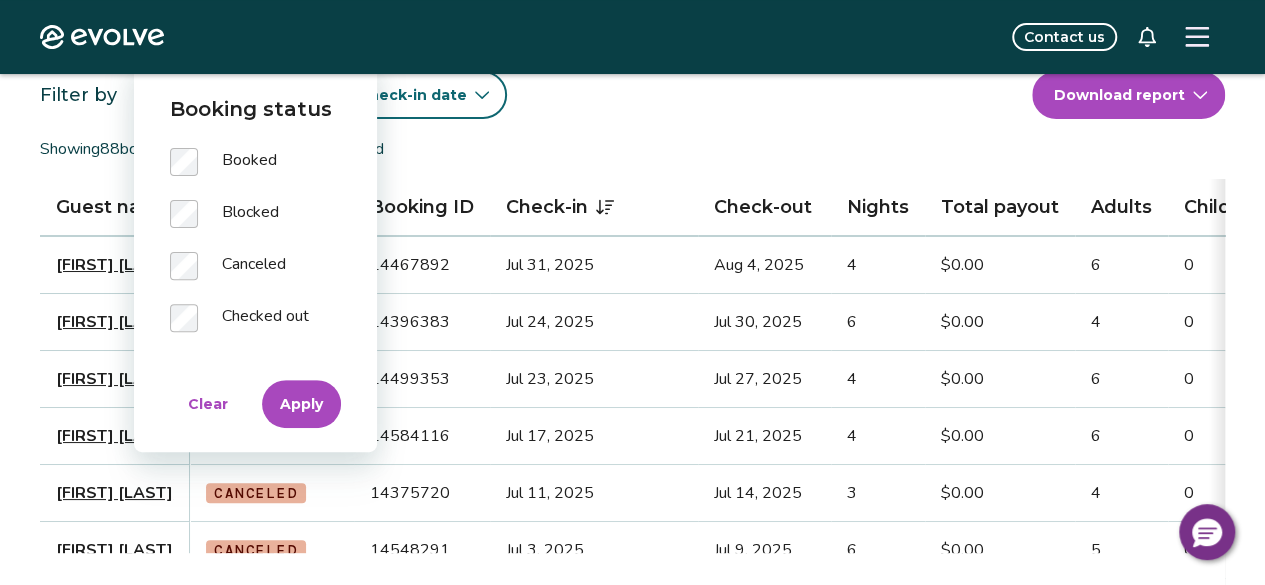 scroll, scrollTop: 200, scrollLeft: 0, axis: vertical 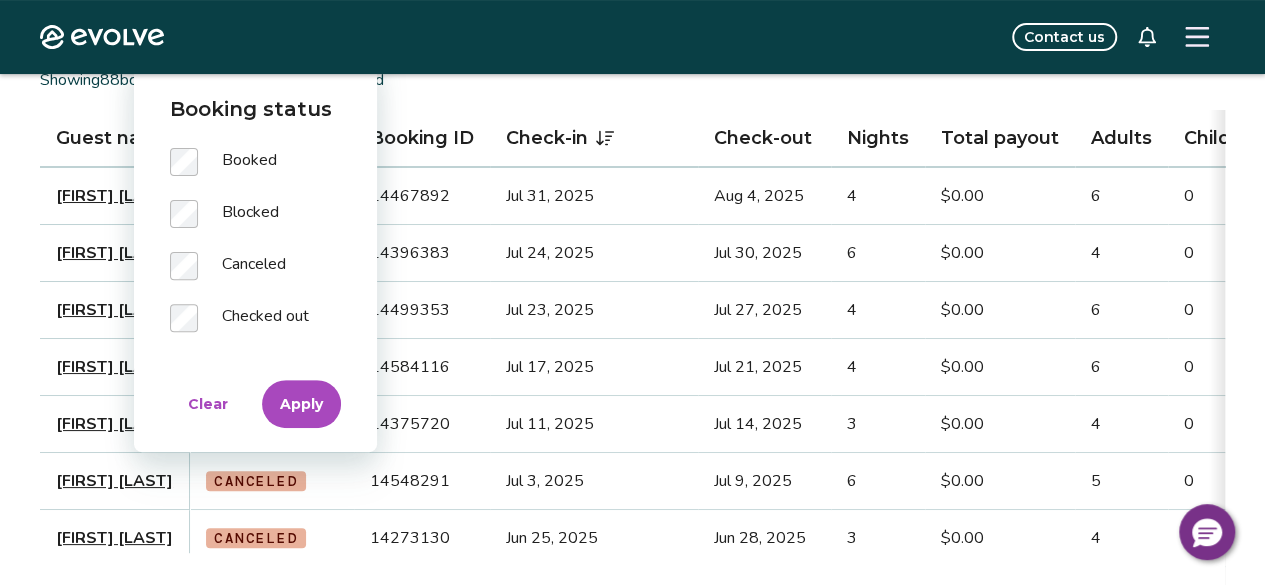 click on "Apply" at bounding box center (301, 404) 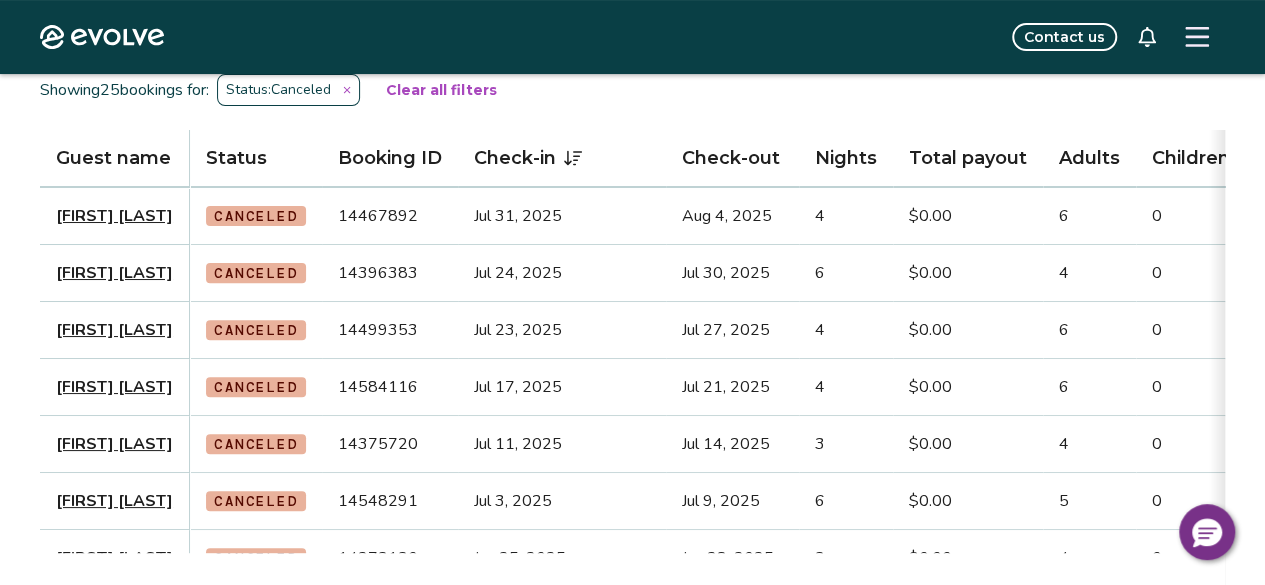 click on "[FIRST] [LAST]" at bounding box center [114, 216] 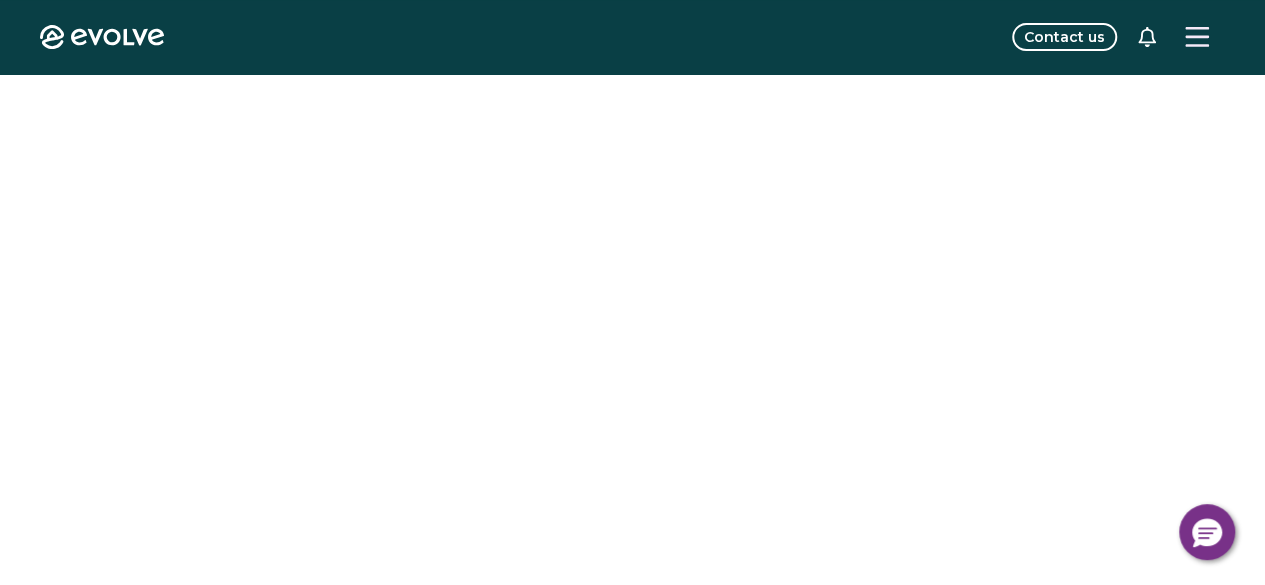 scroll, scrollTop: 0, scrollLeft: 0, axis: both 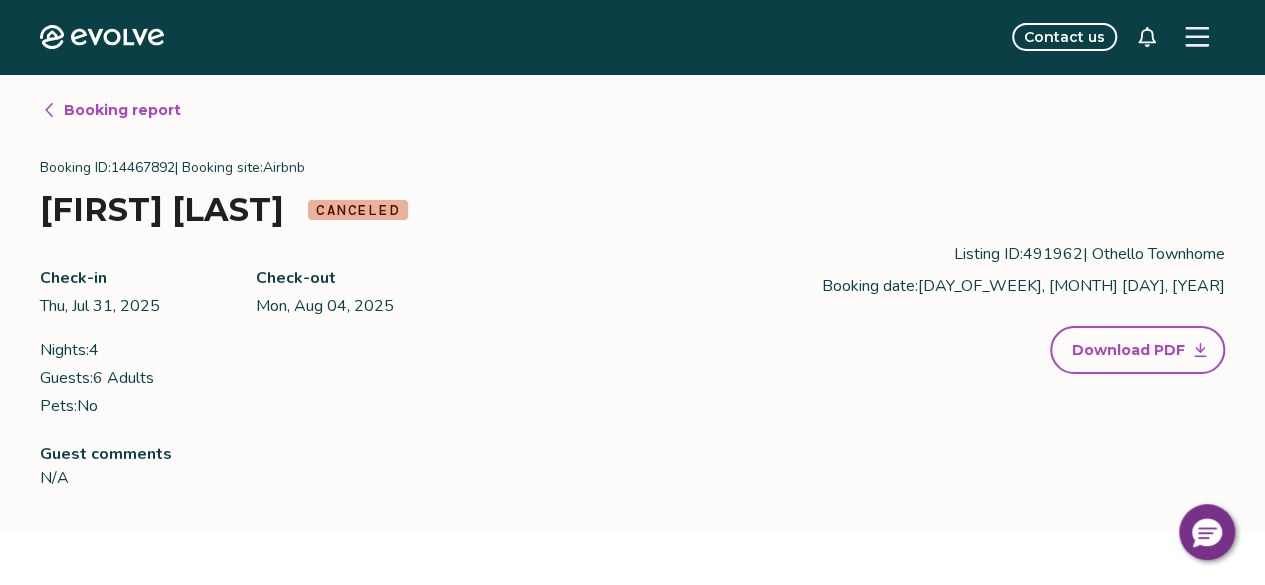click 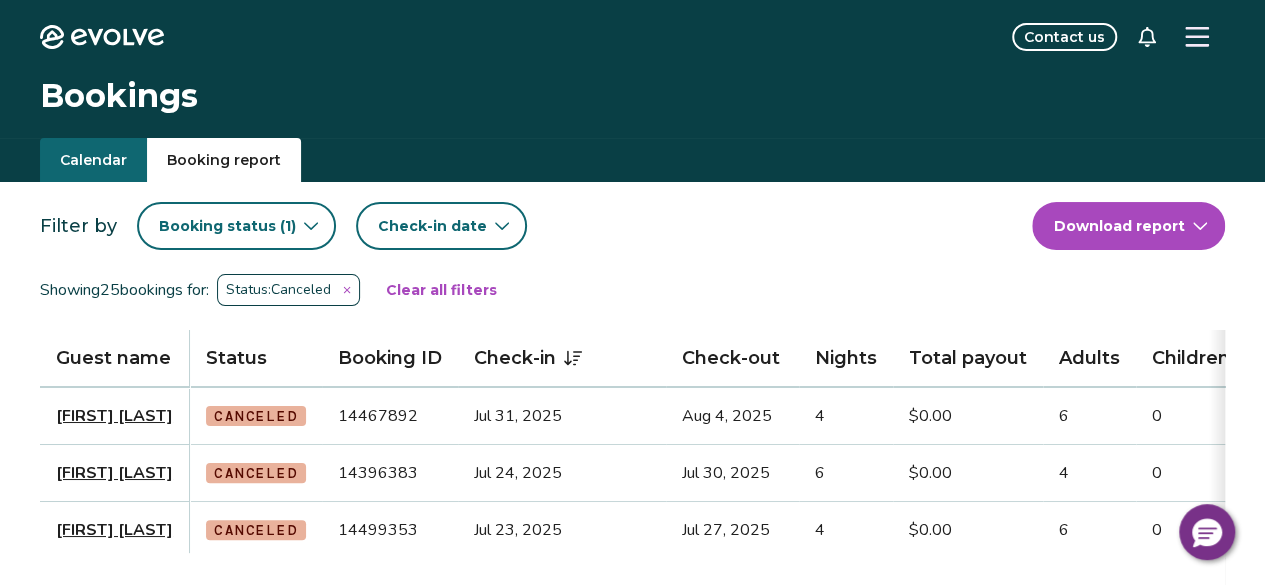 click on "[FIRST] [LAST]" at bounding box center [114, 473] 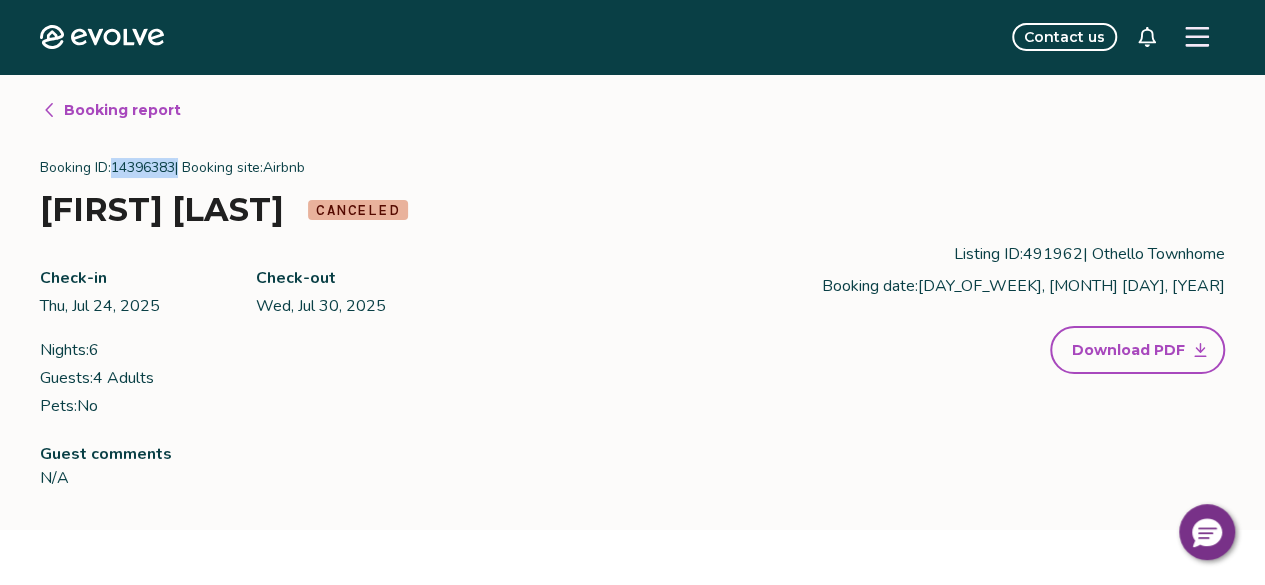 drag, startPoint x: 185, startPoint y: 161, endPoint x: 115, endPoint y: 171, distance: 70.71068 